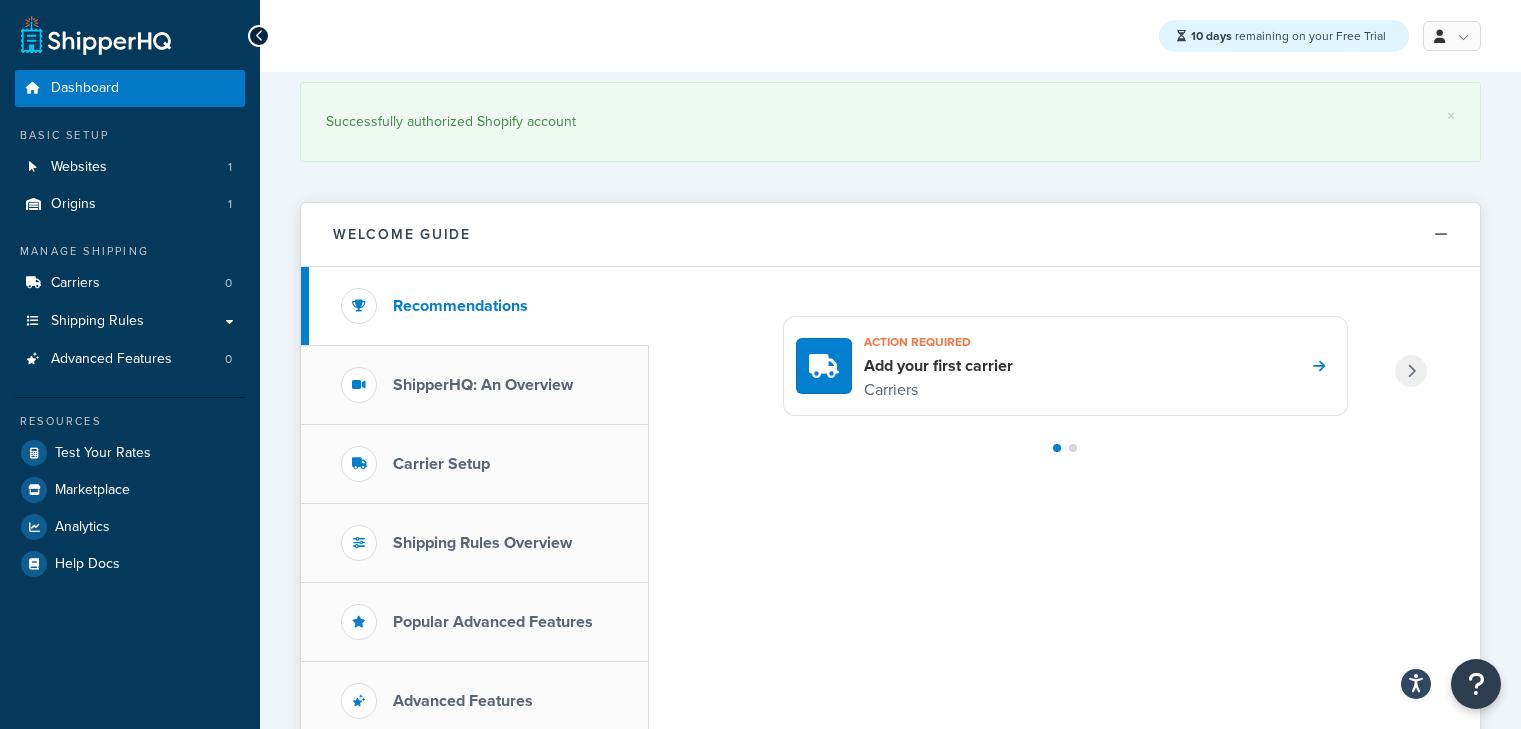 scroll, scrollTop: 0, scrollLeft: 0, axis: both 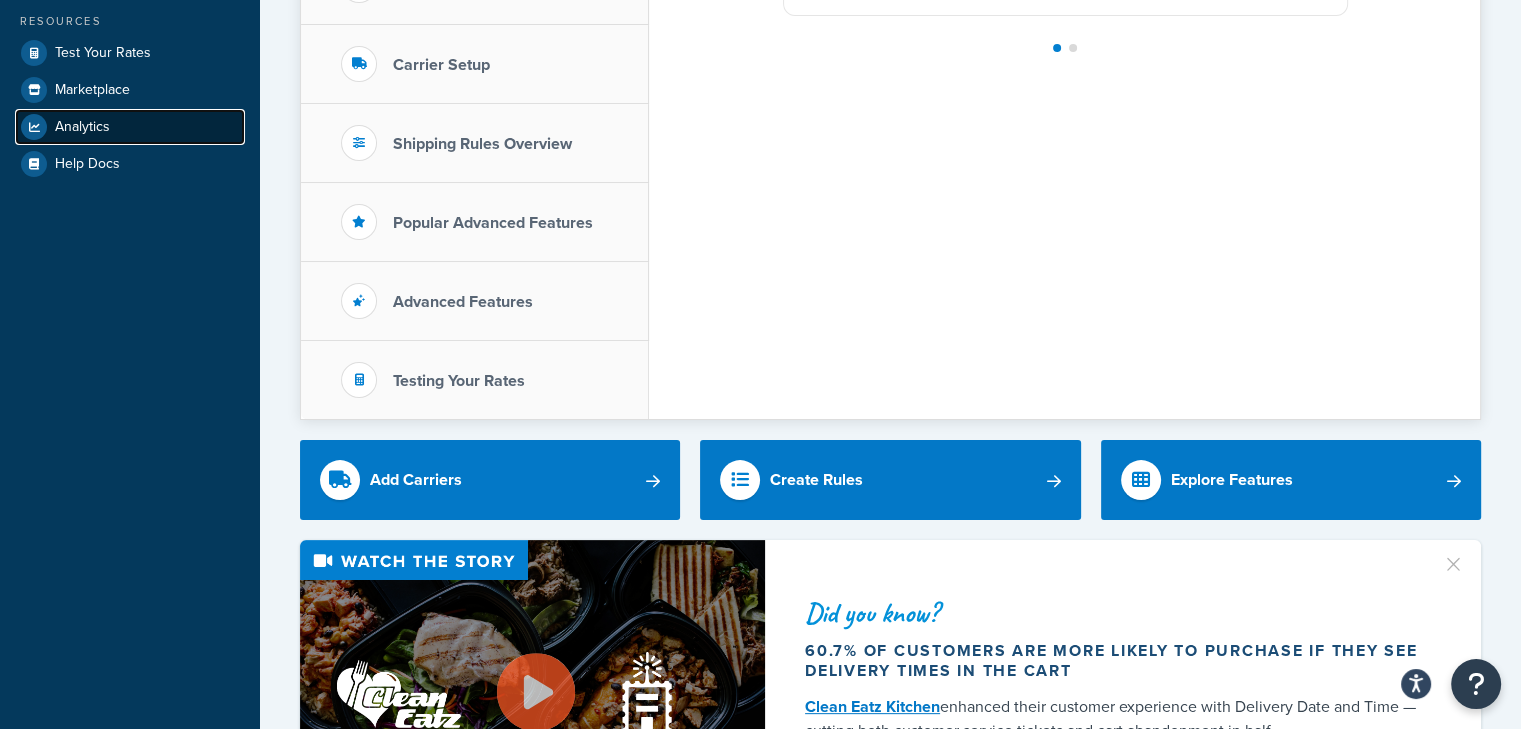 click on "Analytics" at bounding box center [82, 127] 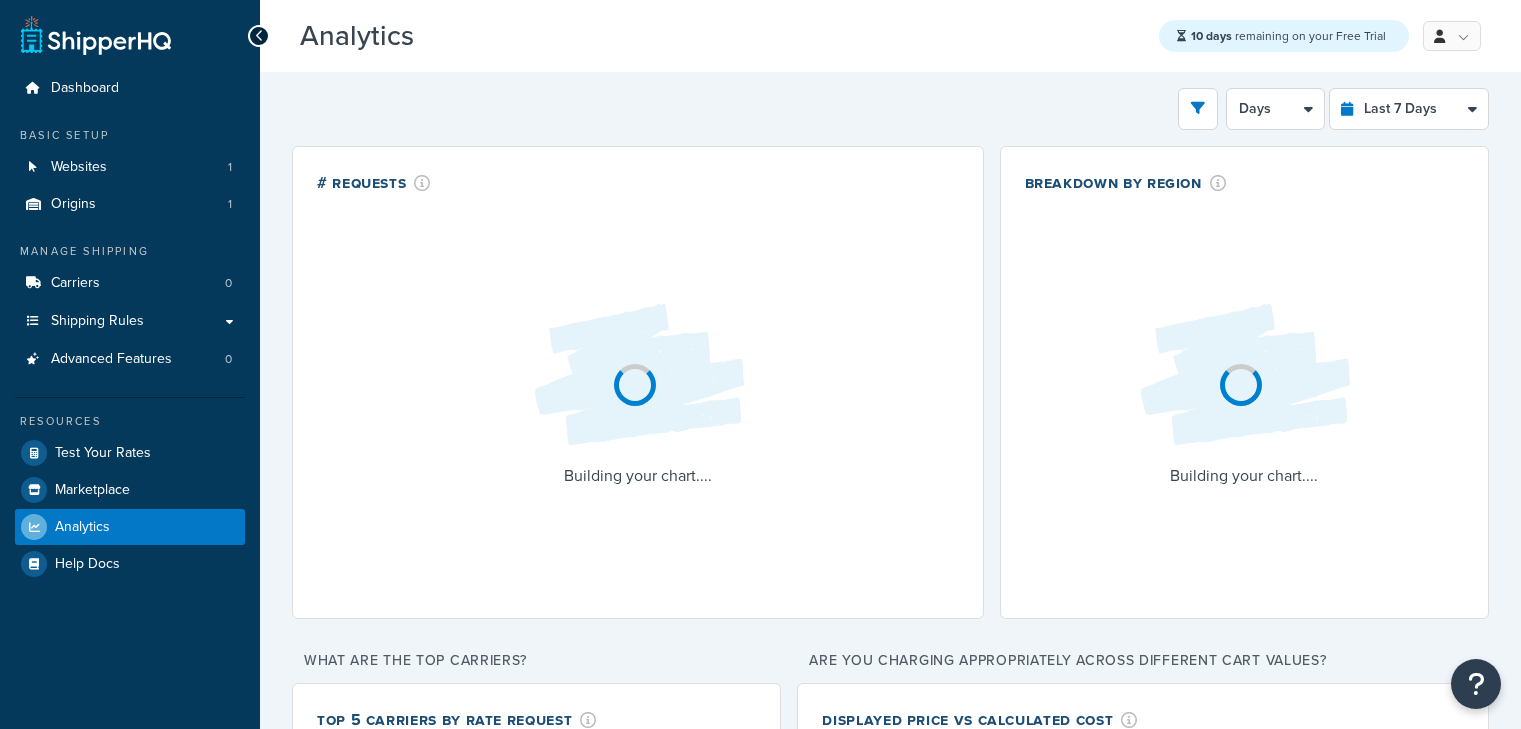 select on "last_7_days" 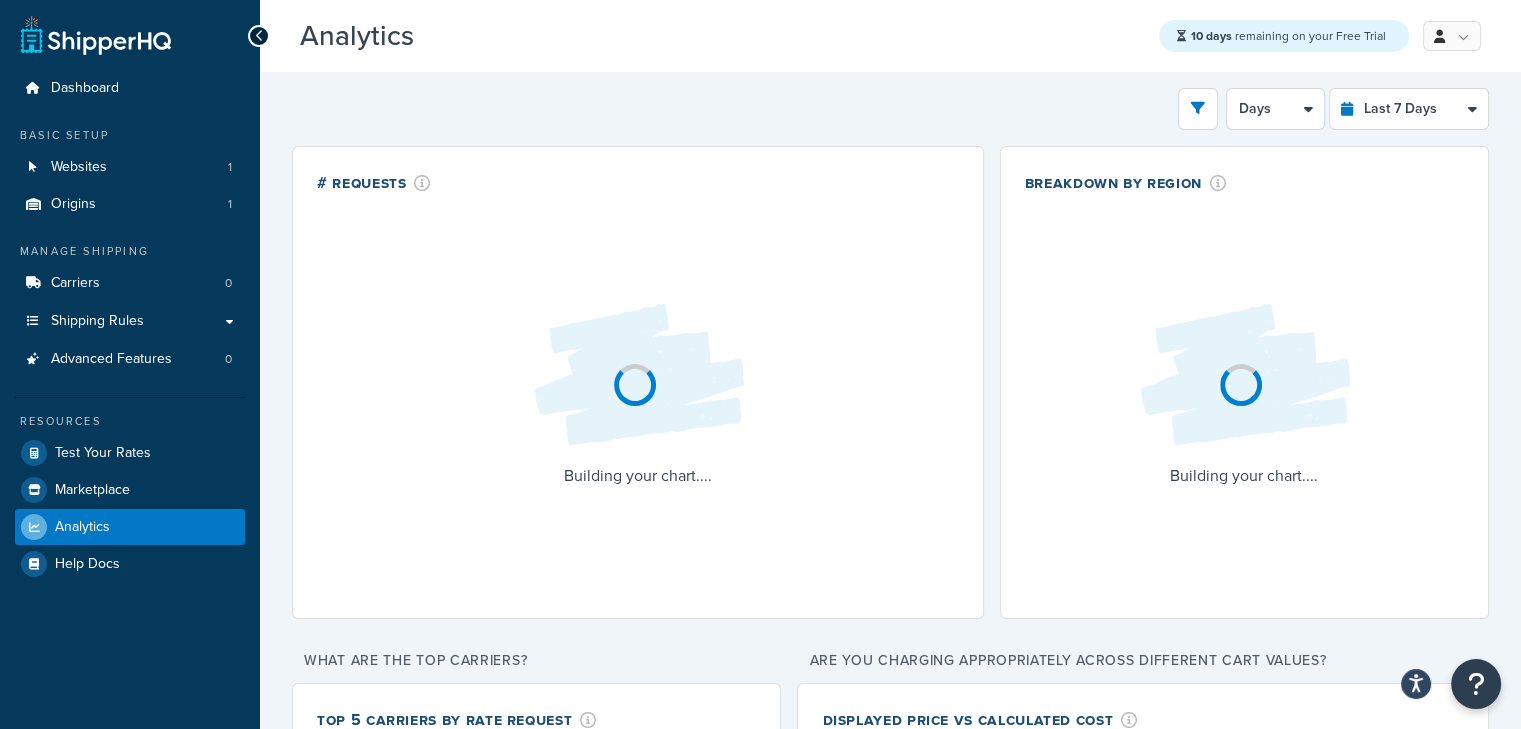 scroll, scrollTop: 0, scrollLeft: 0, axis: both 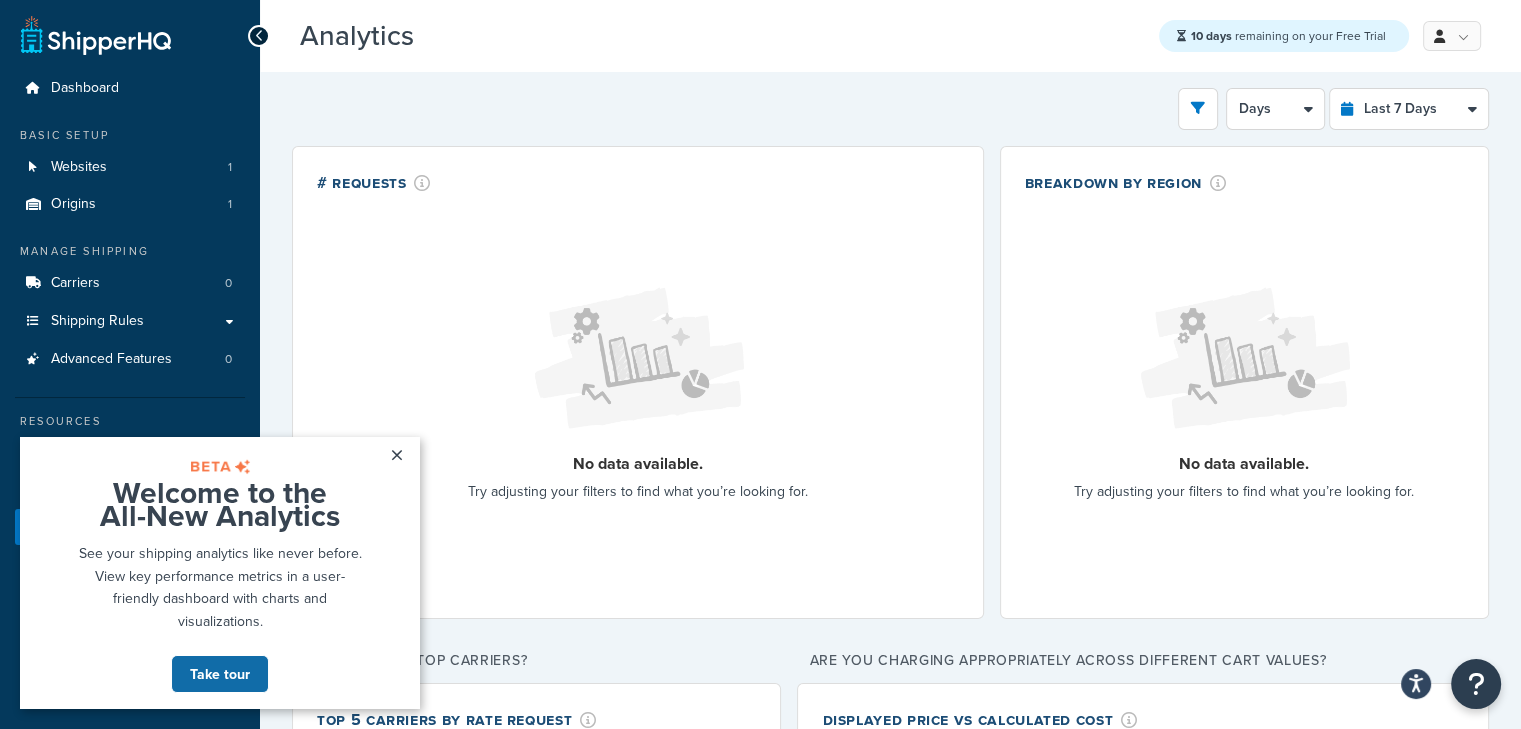 click on "Take tour" at bounding box center [220, 674] 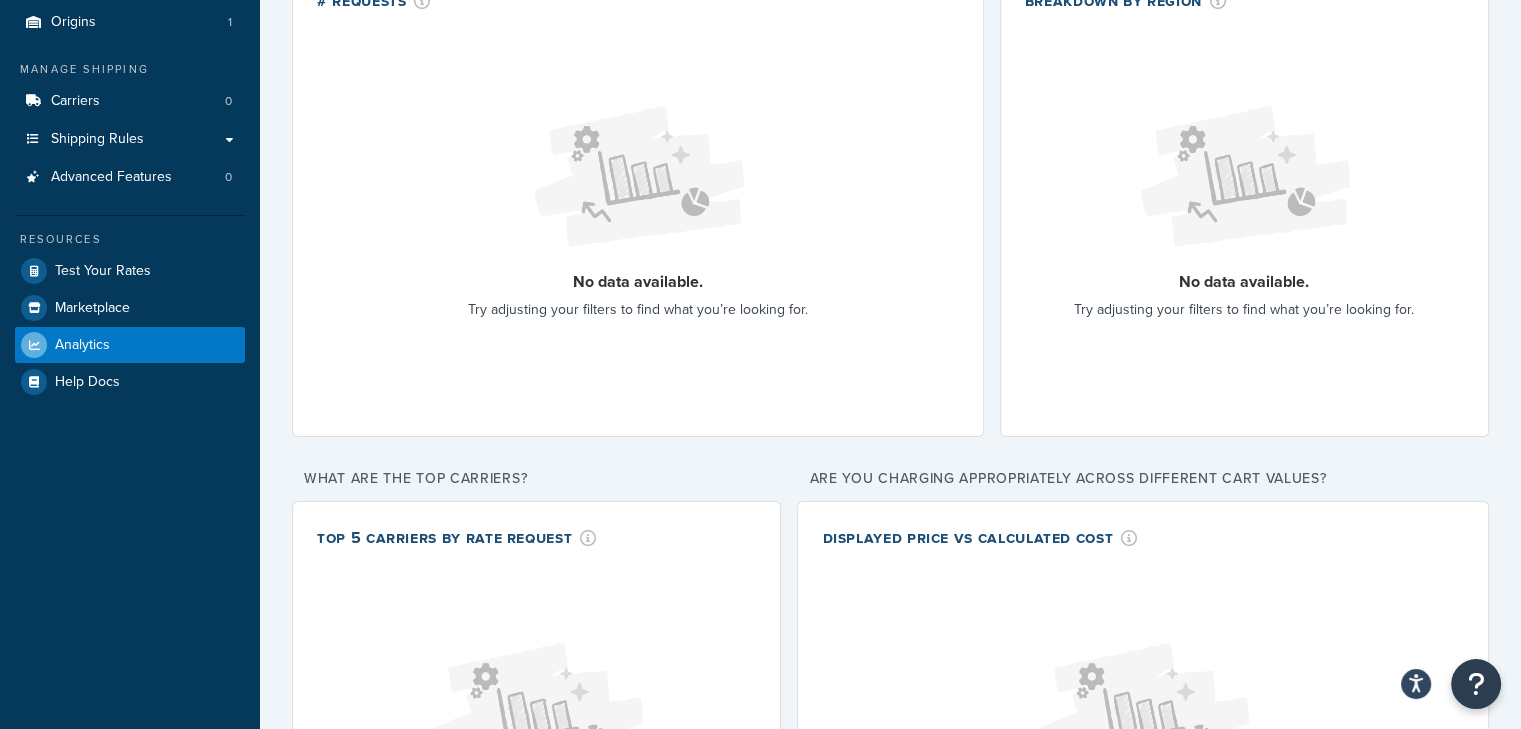 scroll, scrollTop: 0, scrollLeft: 0, axis: both 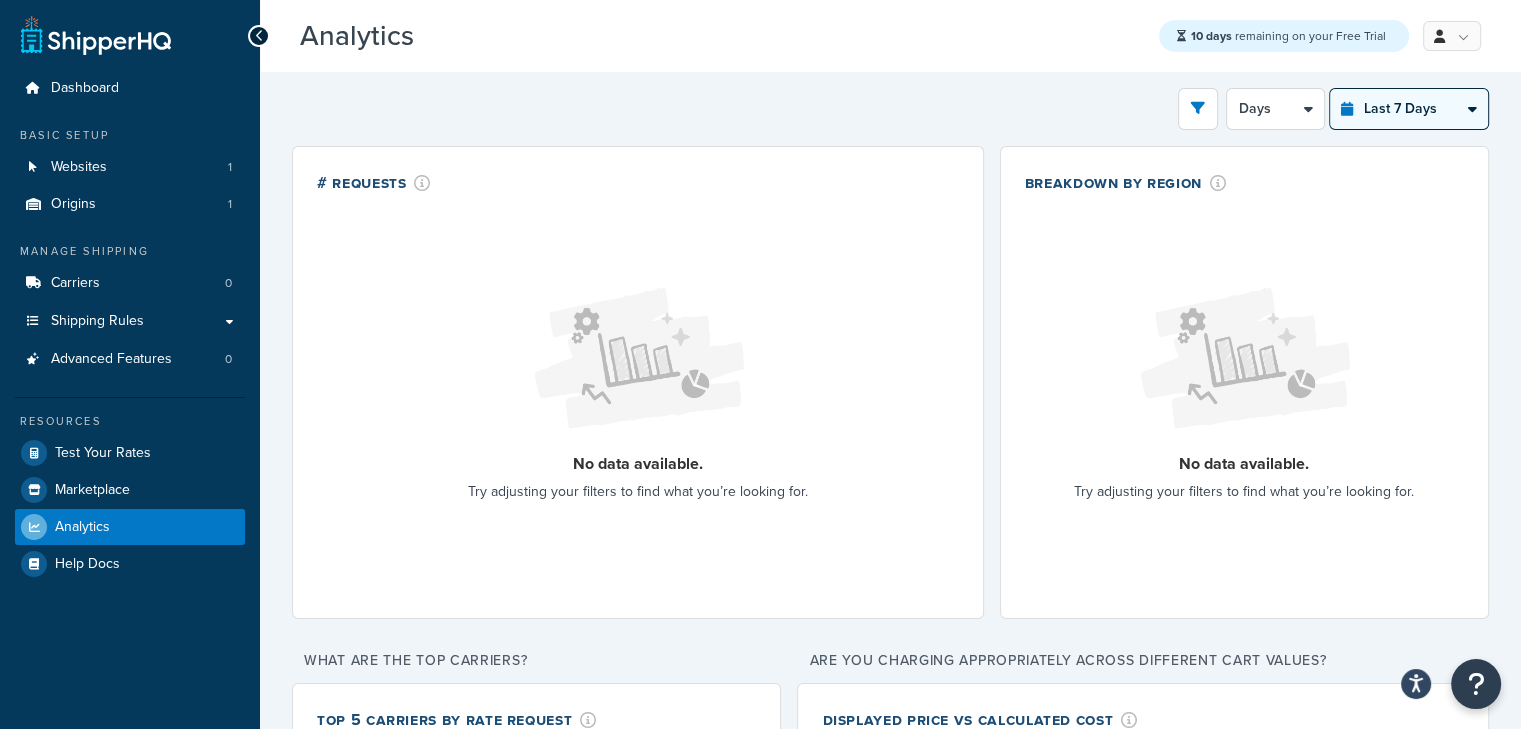 click on "Last 24 Hours Last 7 Days Last 30 Days Last 3 Months Last 6 Months Last 12 Months" at bounding box center (1409, 109) 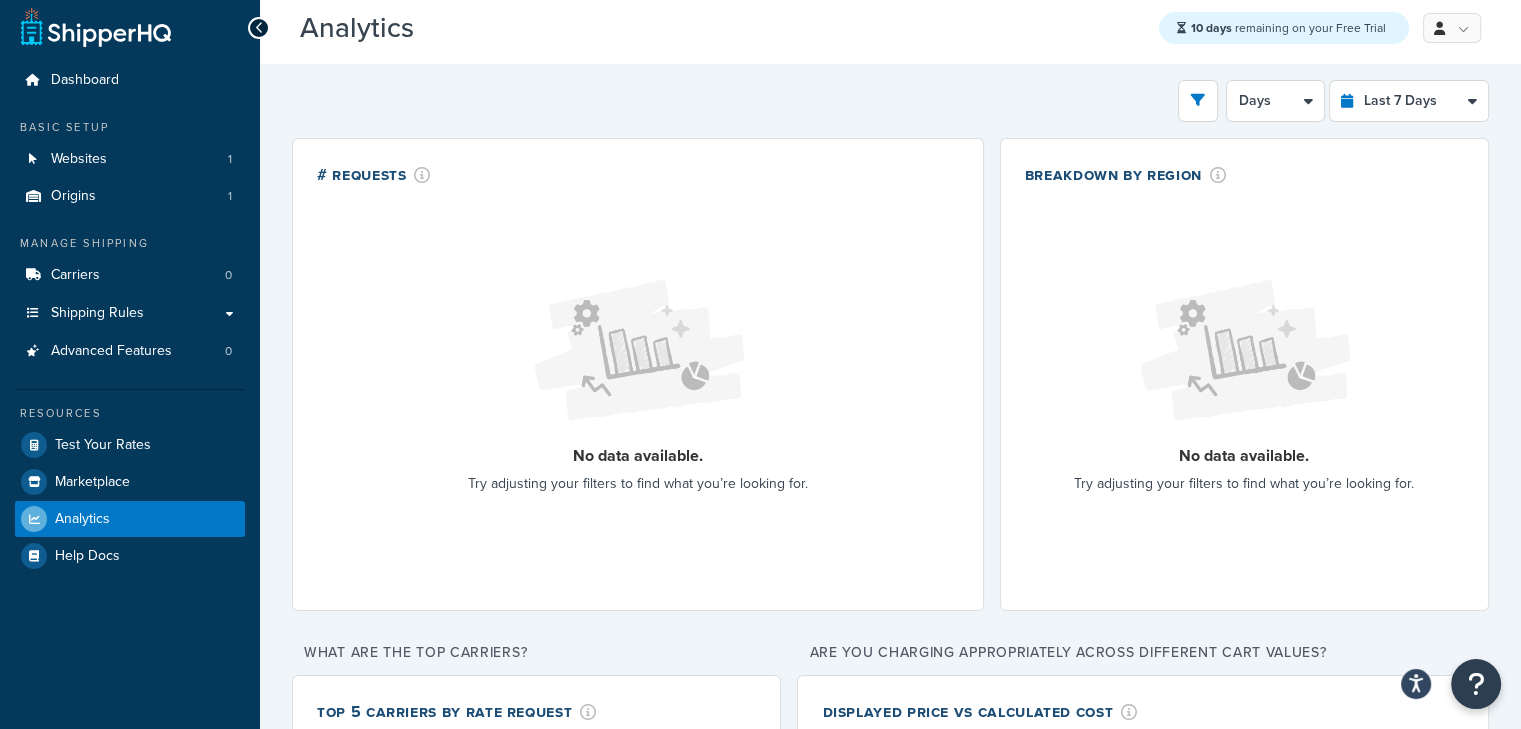 scroll, scrollTop: 100, scrollLeft: 0, axis: vertical 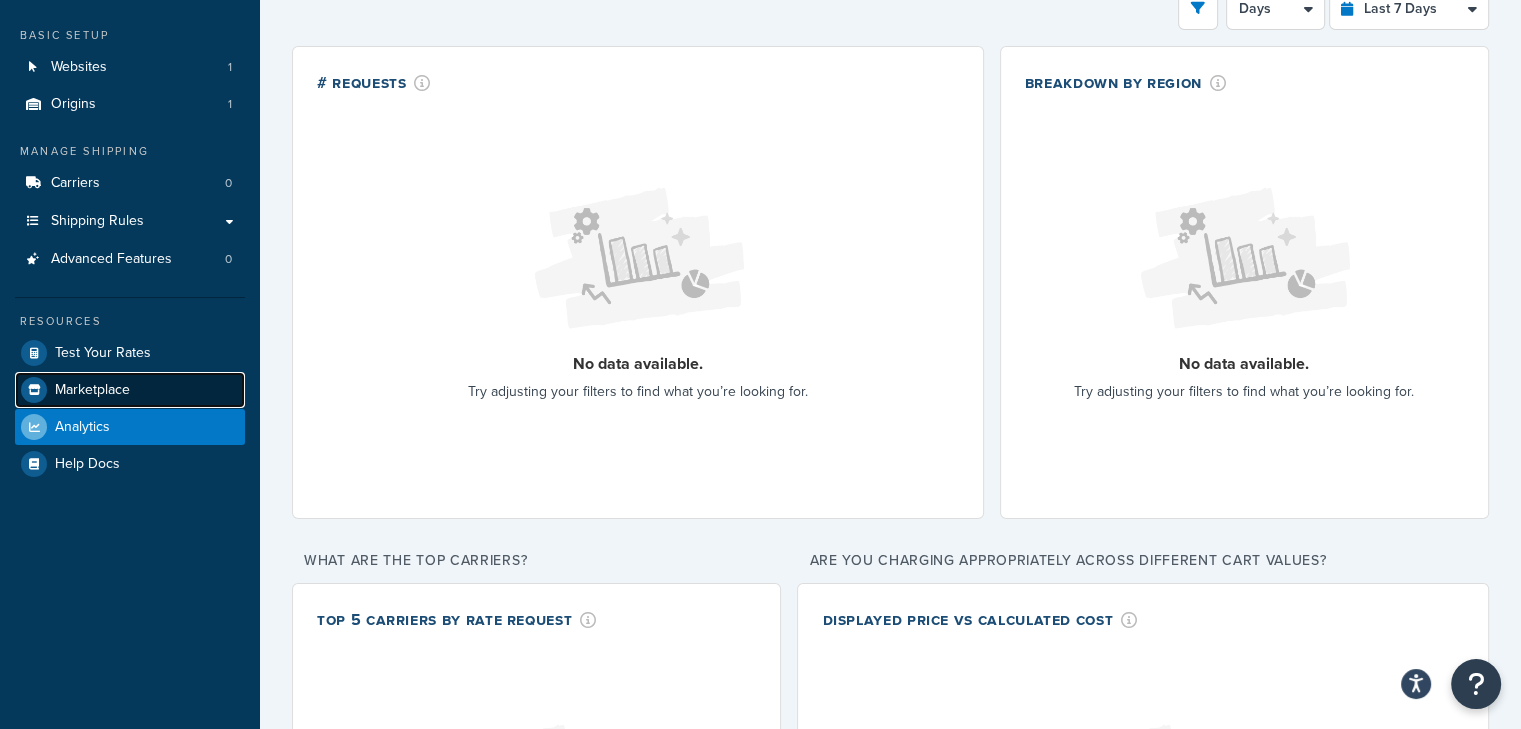 click on "Marketplace" at bounding box center (130, 390) 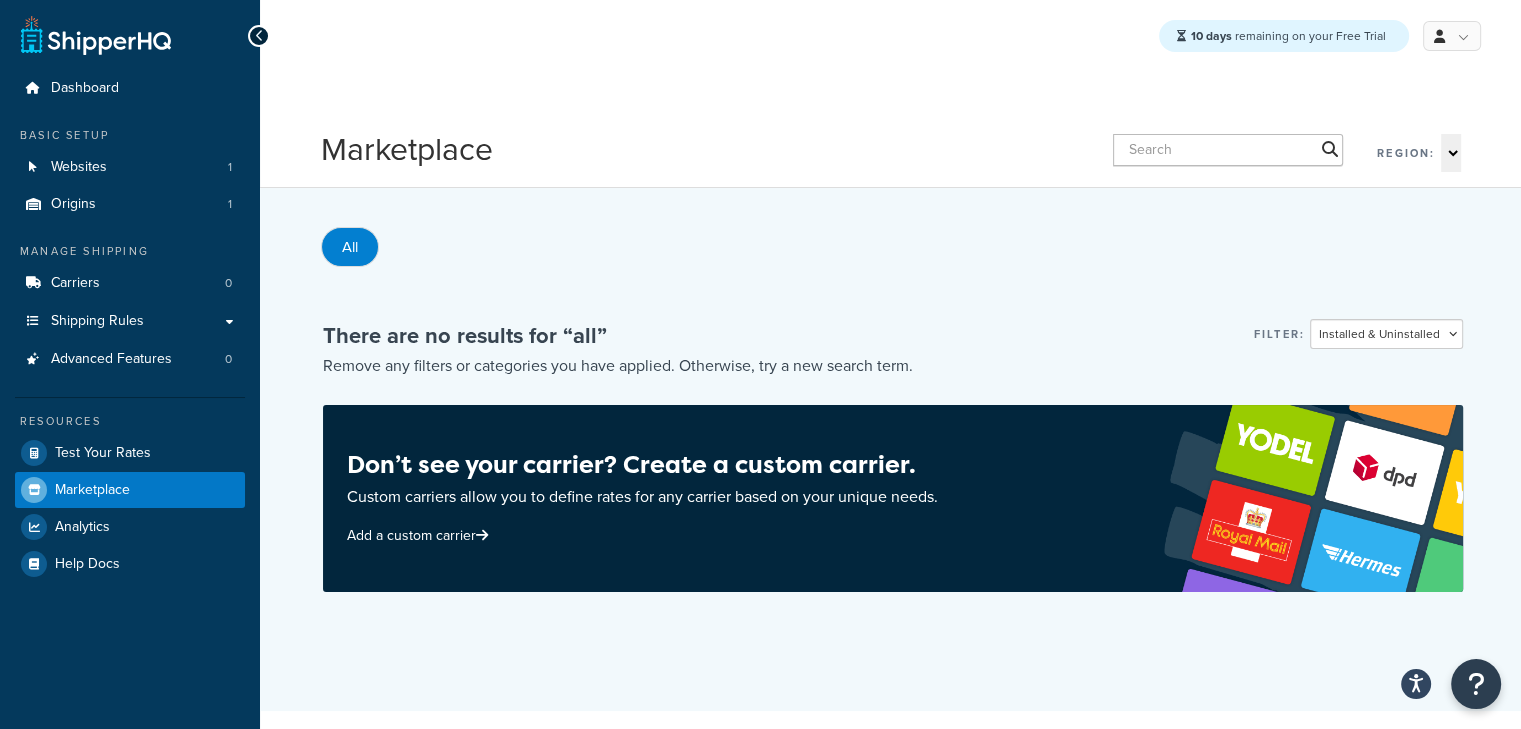 scroll, scrollTop: 0, scrollLeft: 0, axis: both 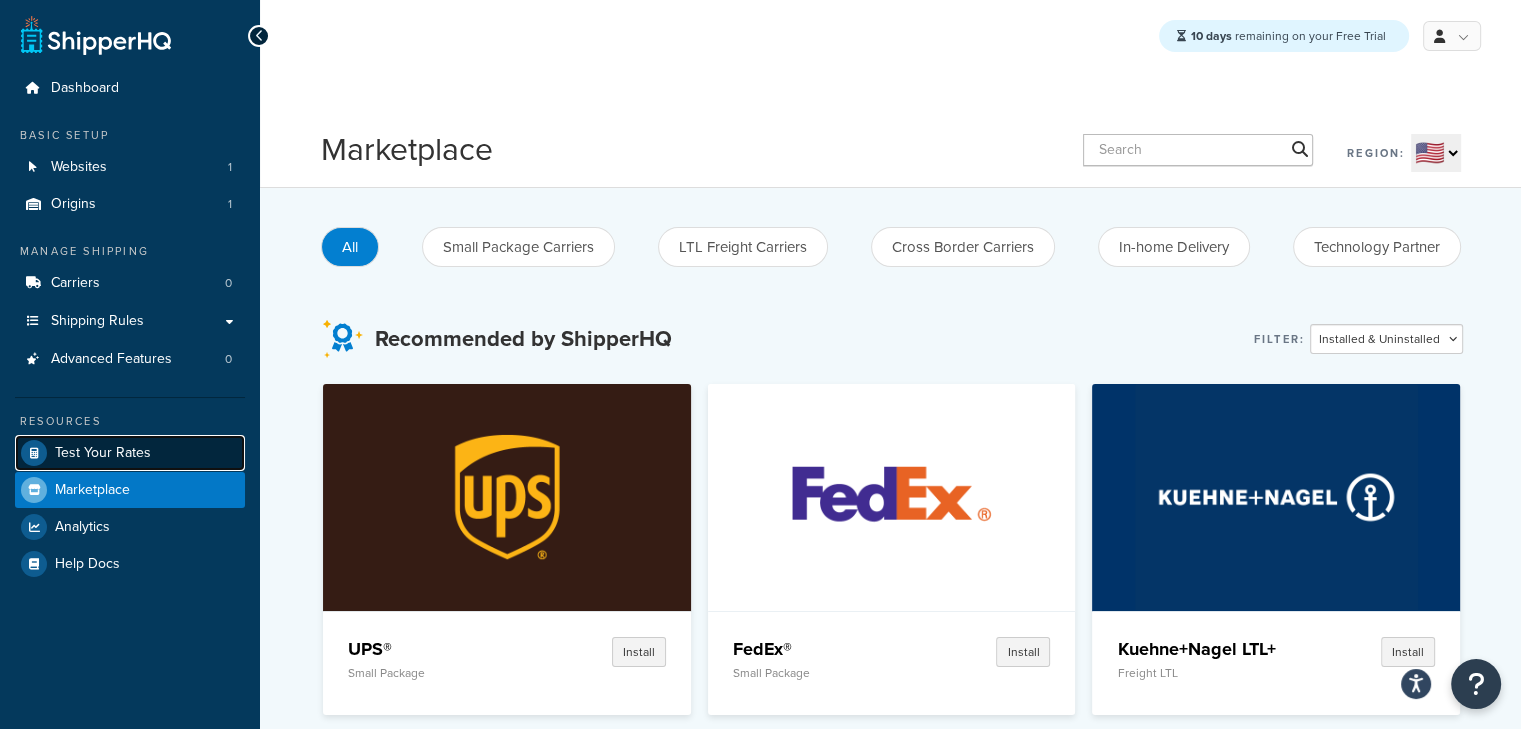 click on "Test Your Rates" at bounding box center (103, 453) 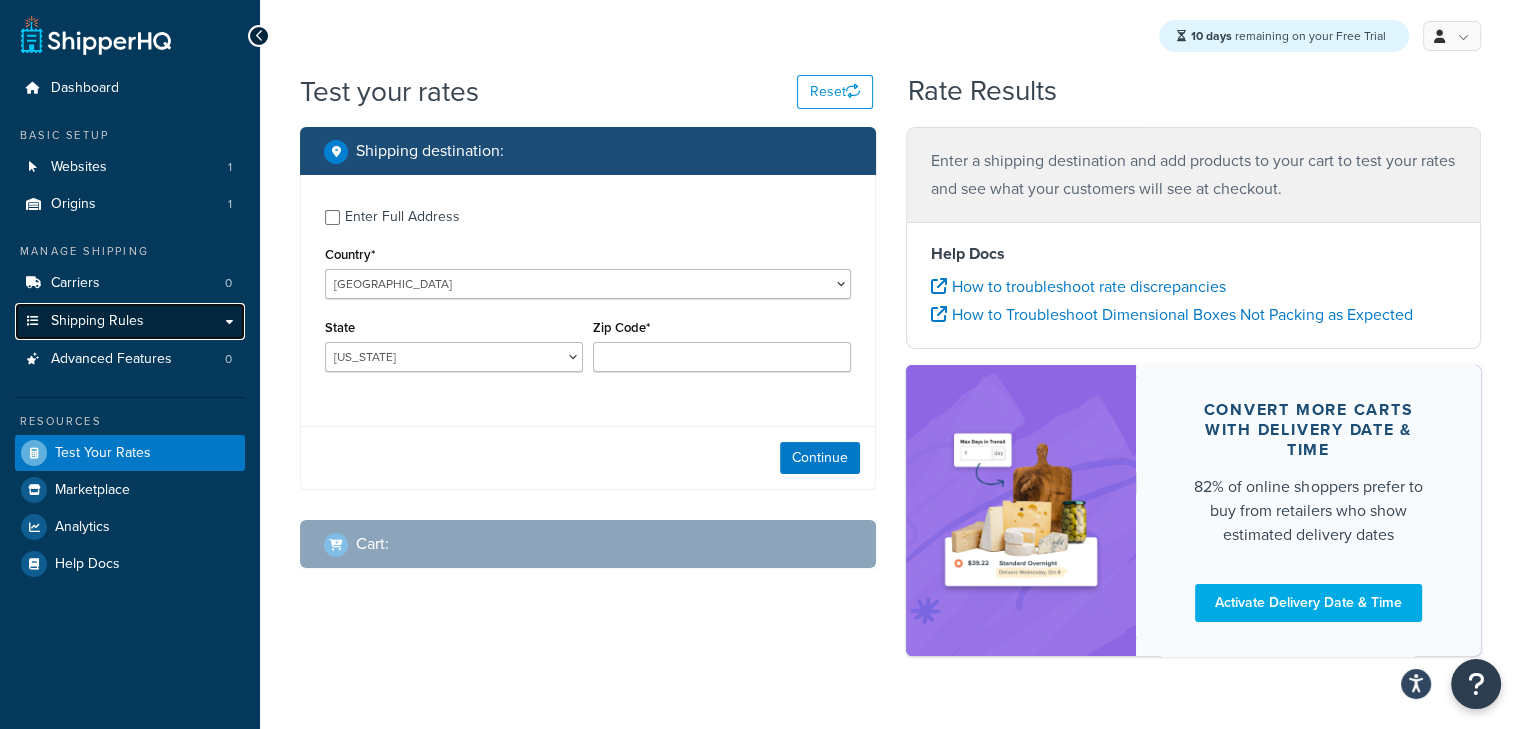 click on "Shipping Rules" at bounding box center [130, 321] 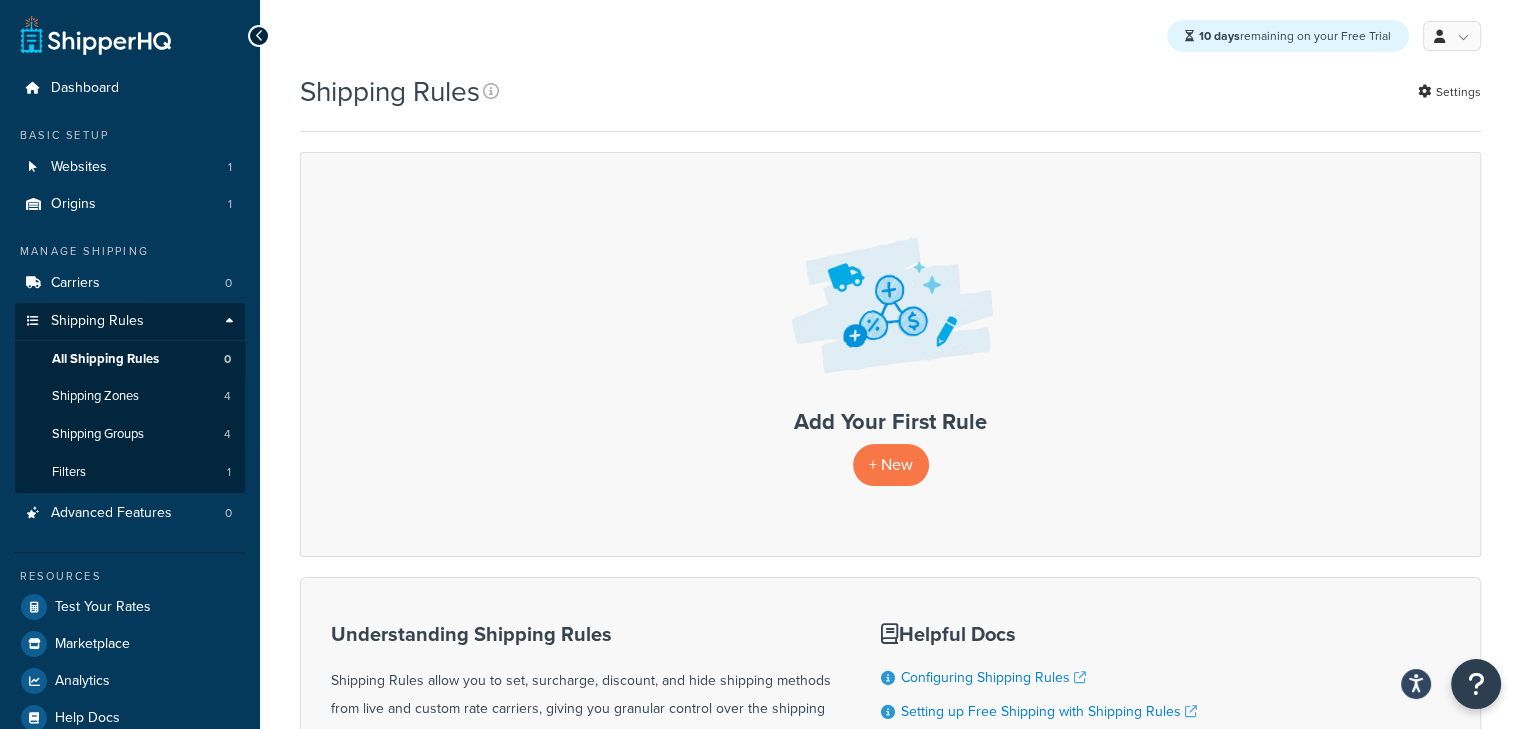 scroll, scrollTop: 331, scrollLeft: 0, axis: vertical 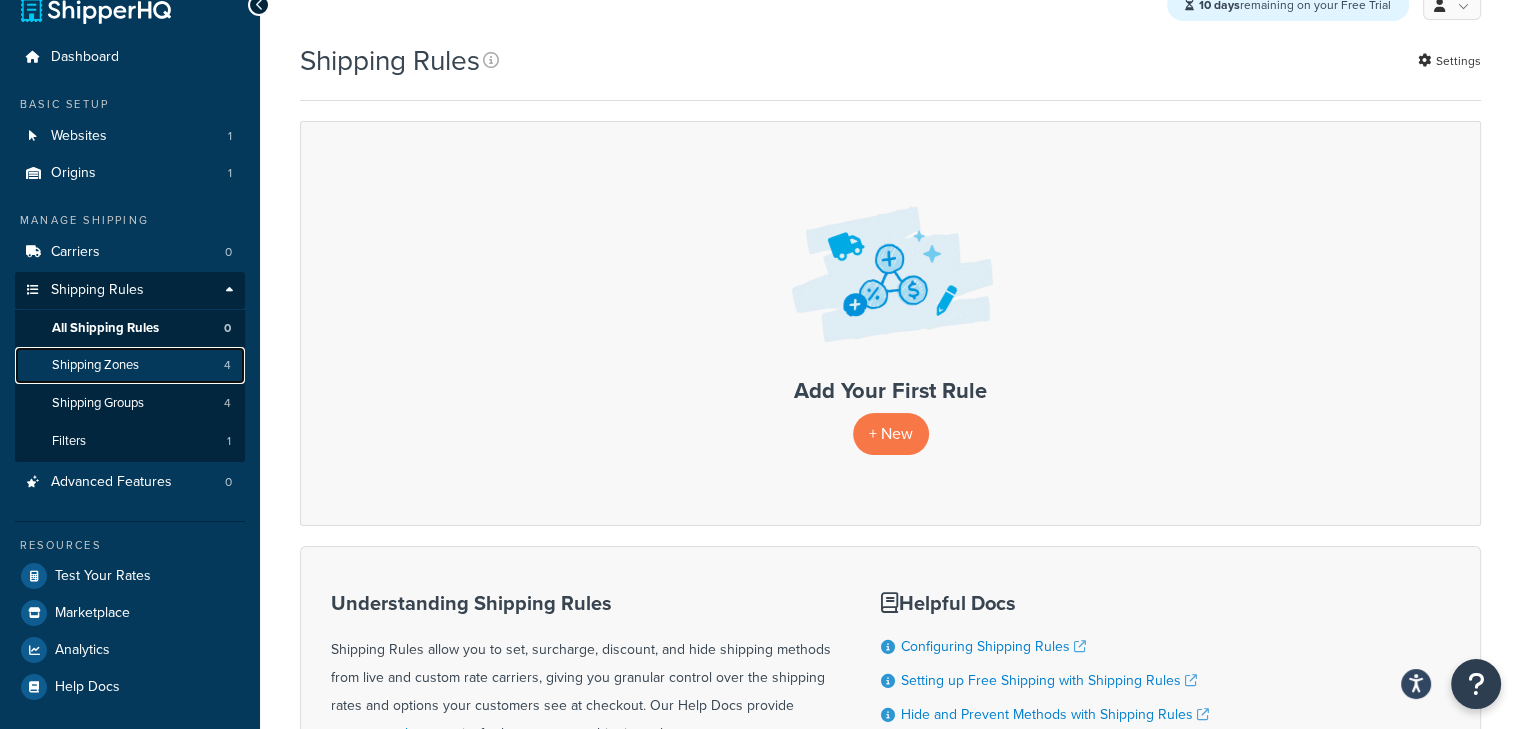 click on "Shipping Zones" at bounding box center (95, 365) 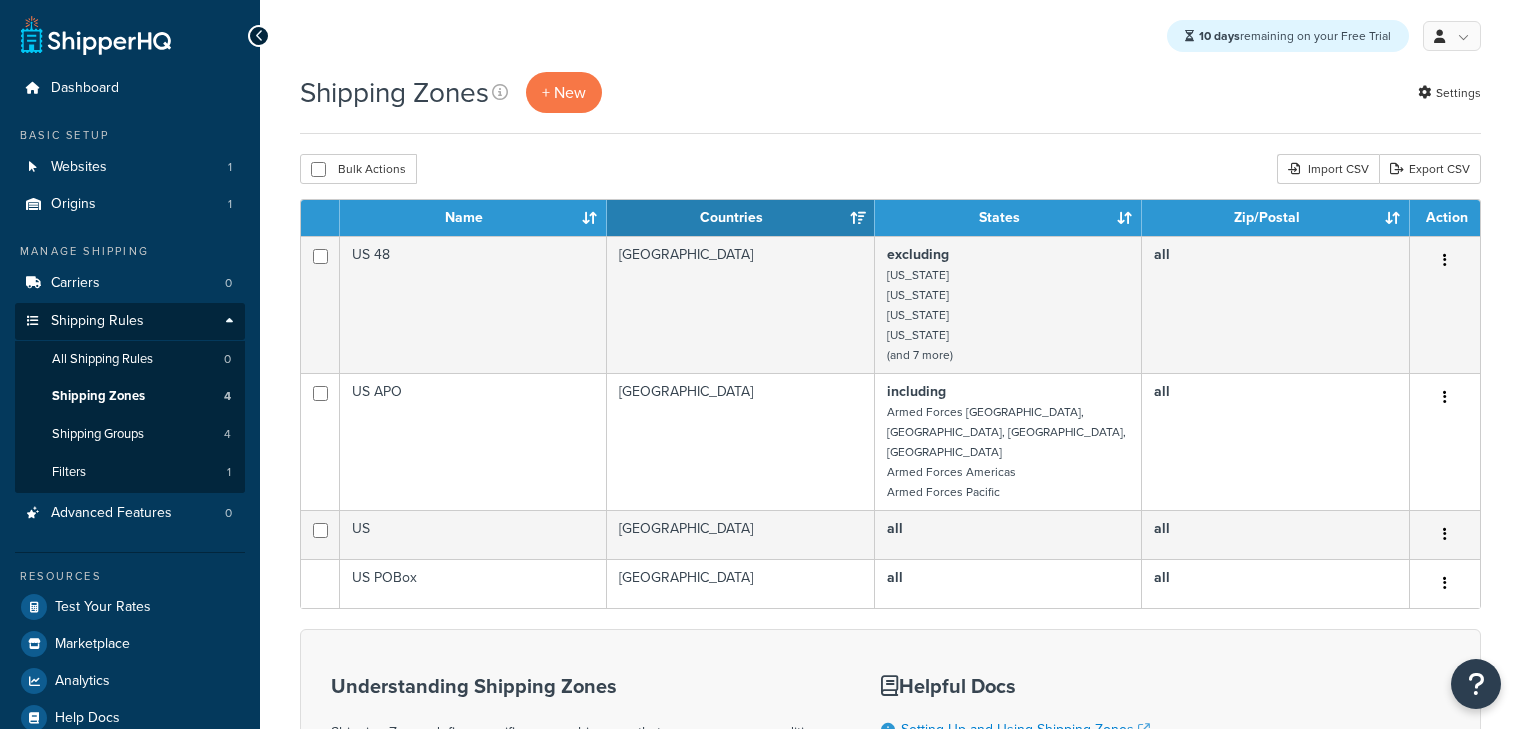 scroll, scrollTop: 0, scrollLeft: 0, axis: both 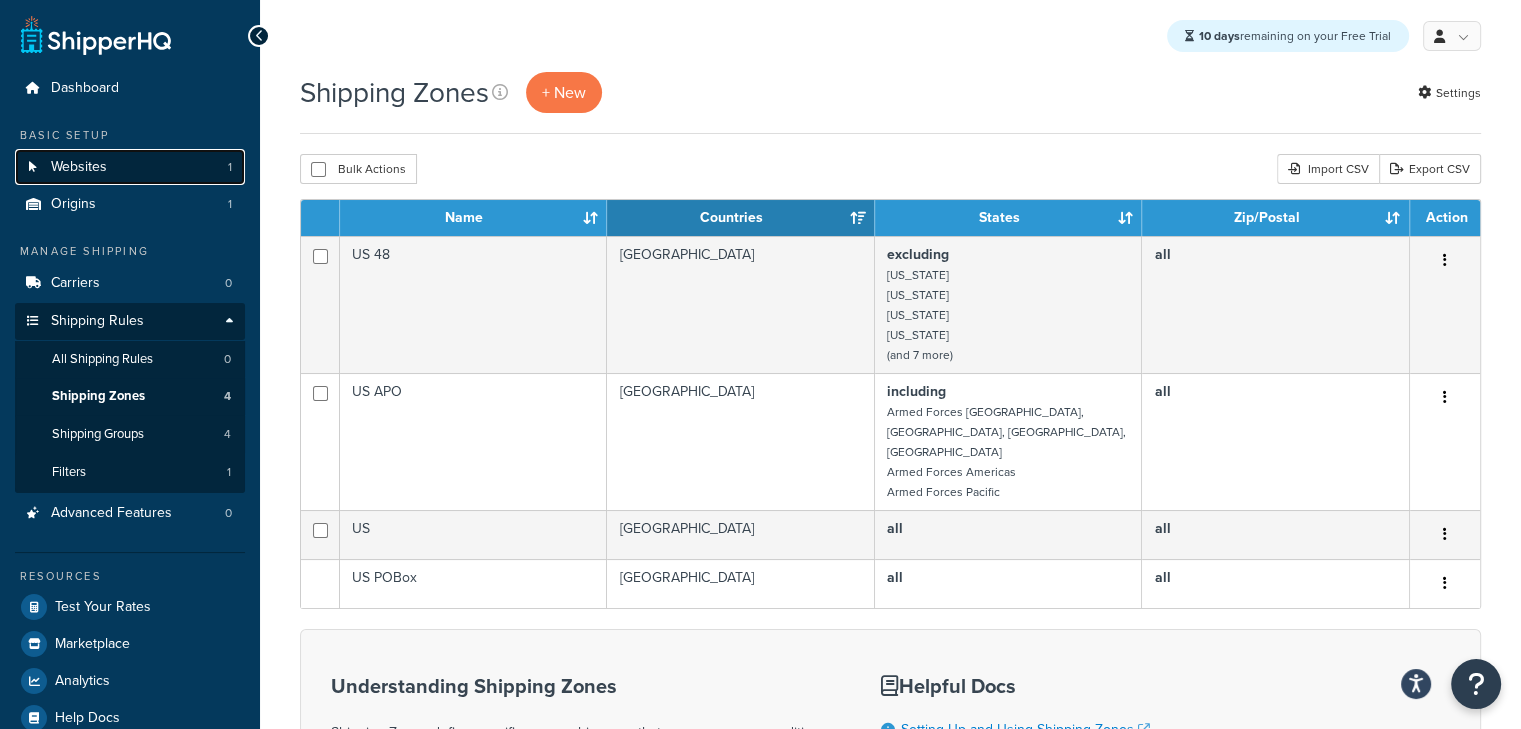 click on "Websites
1" at bounding box center (130, 167) 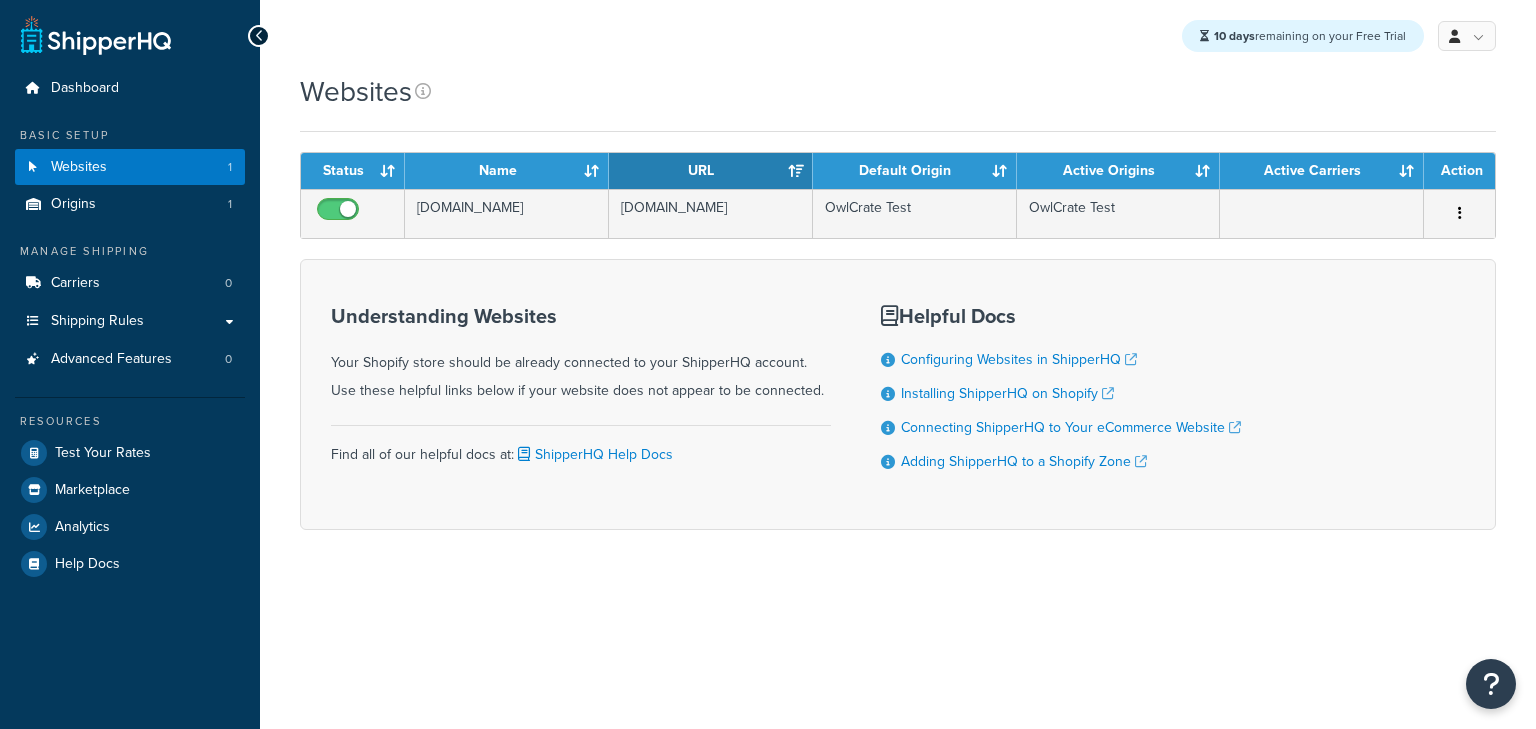 scroll, scrollTop: 0, scrollLeft: 0, axis: both 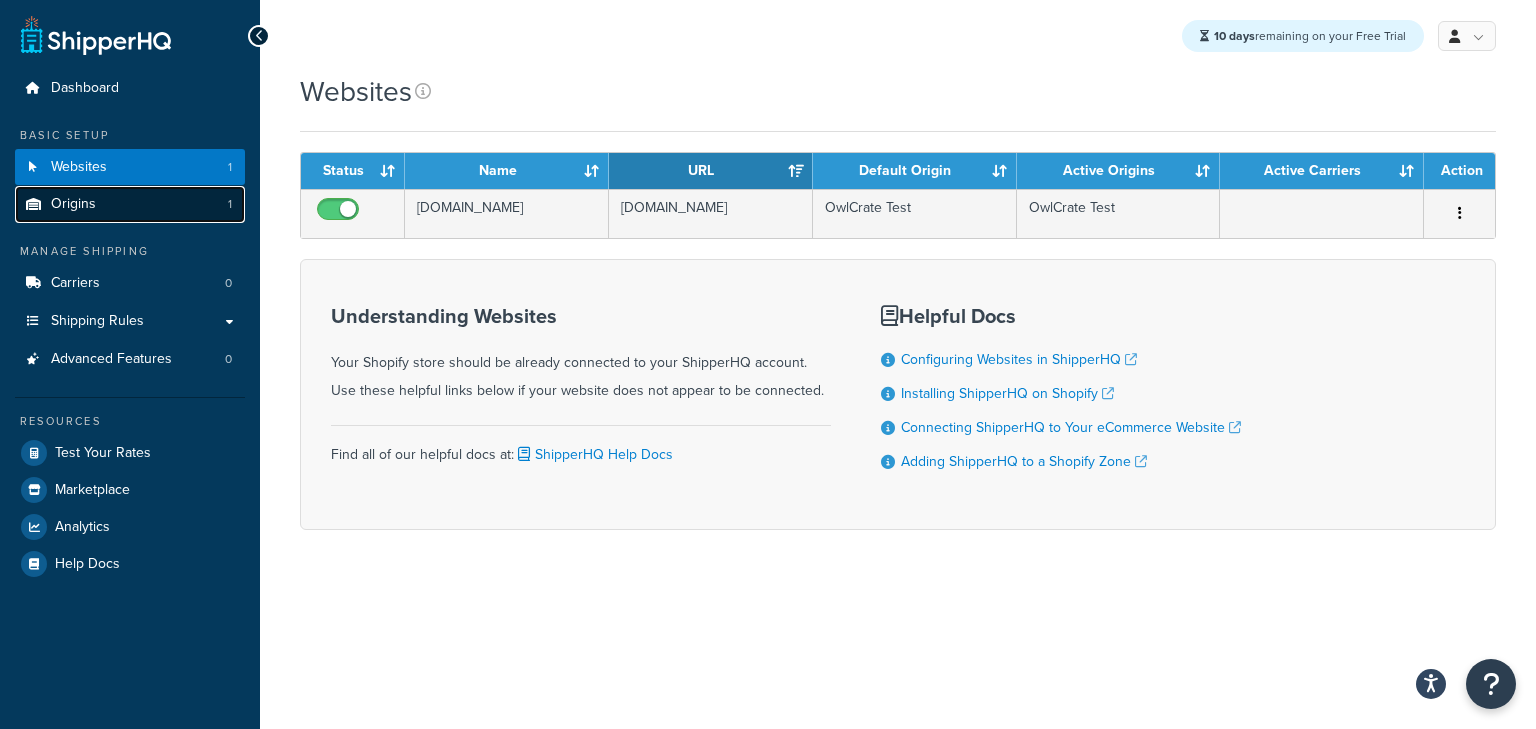 click on "Origins
1" at bounding box center [130, 204] 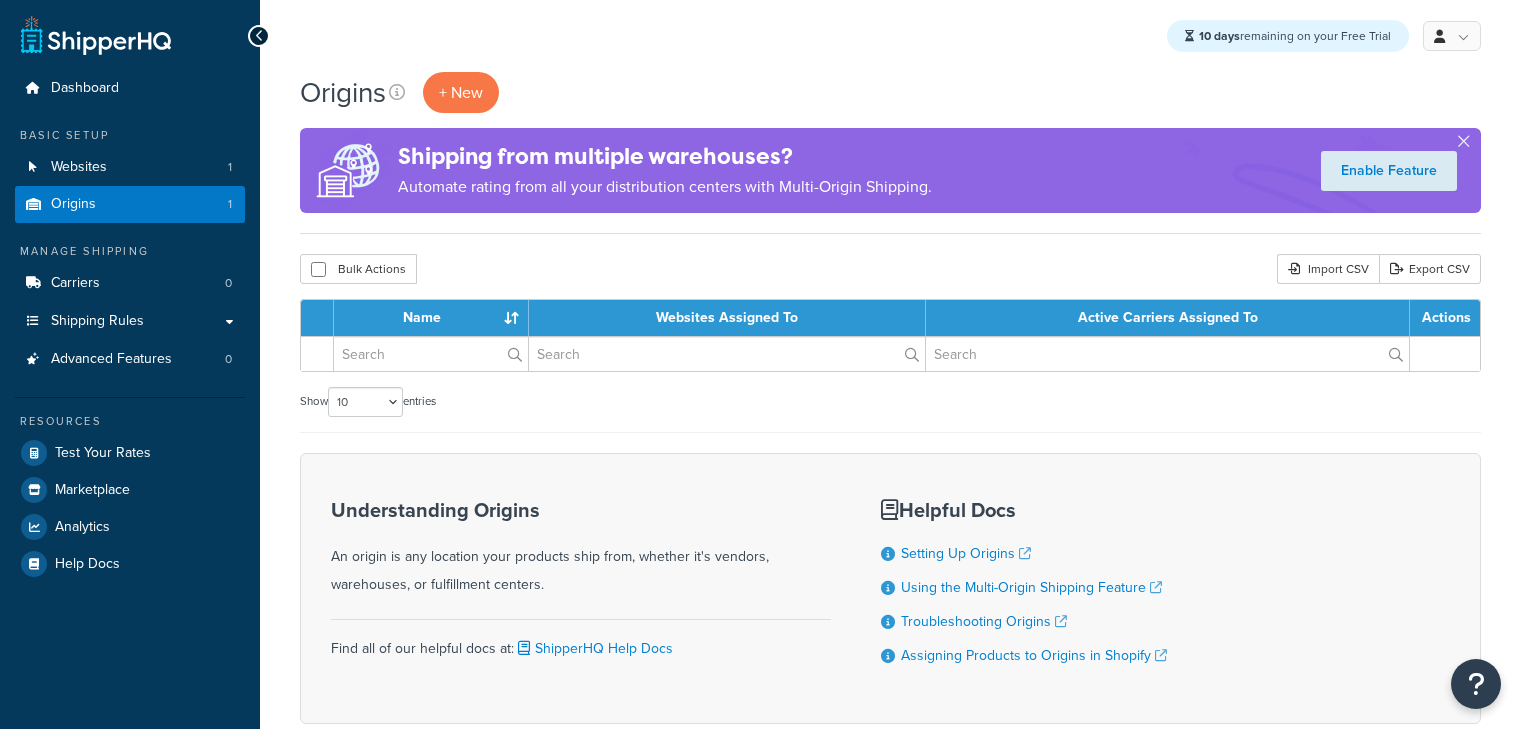 scroll, scrollTop: 0, scrollLeft: 0, axis: both 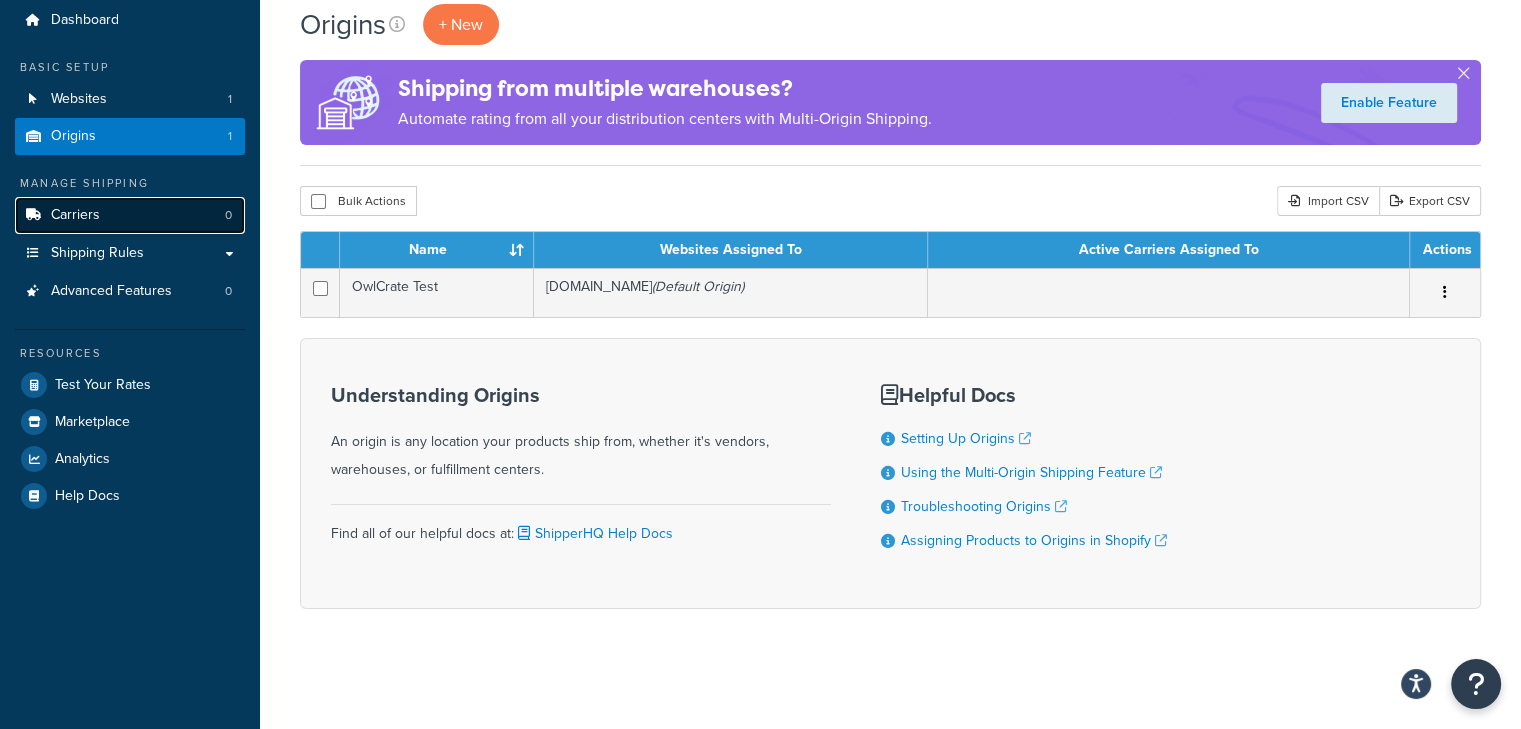 click on "Carriers
0" at bounding box center (130, 215) 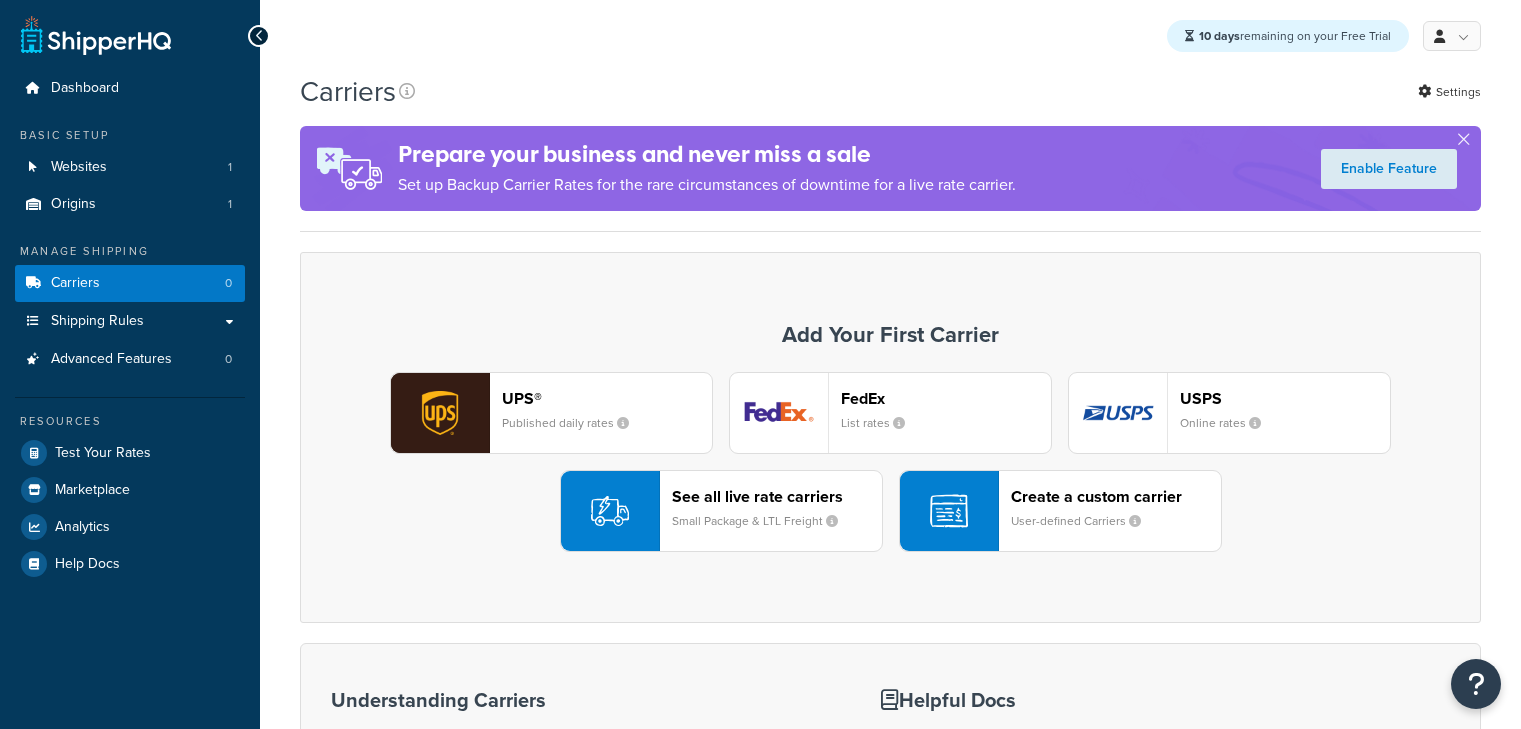 scroll, scrollTop: 0, scrollLeft: 0, axis: both 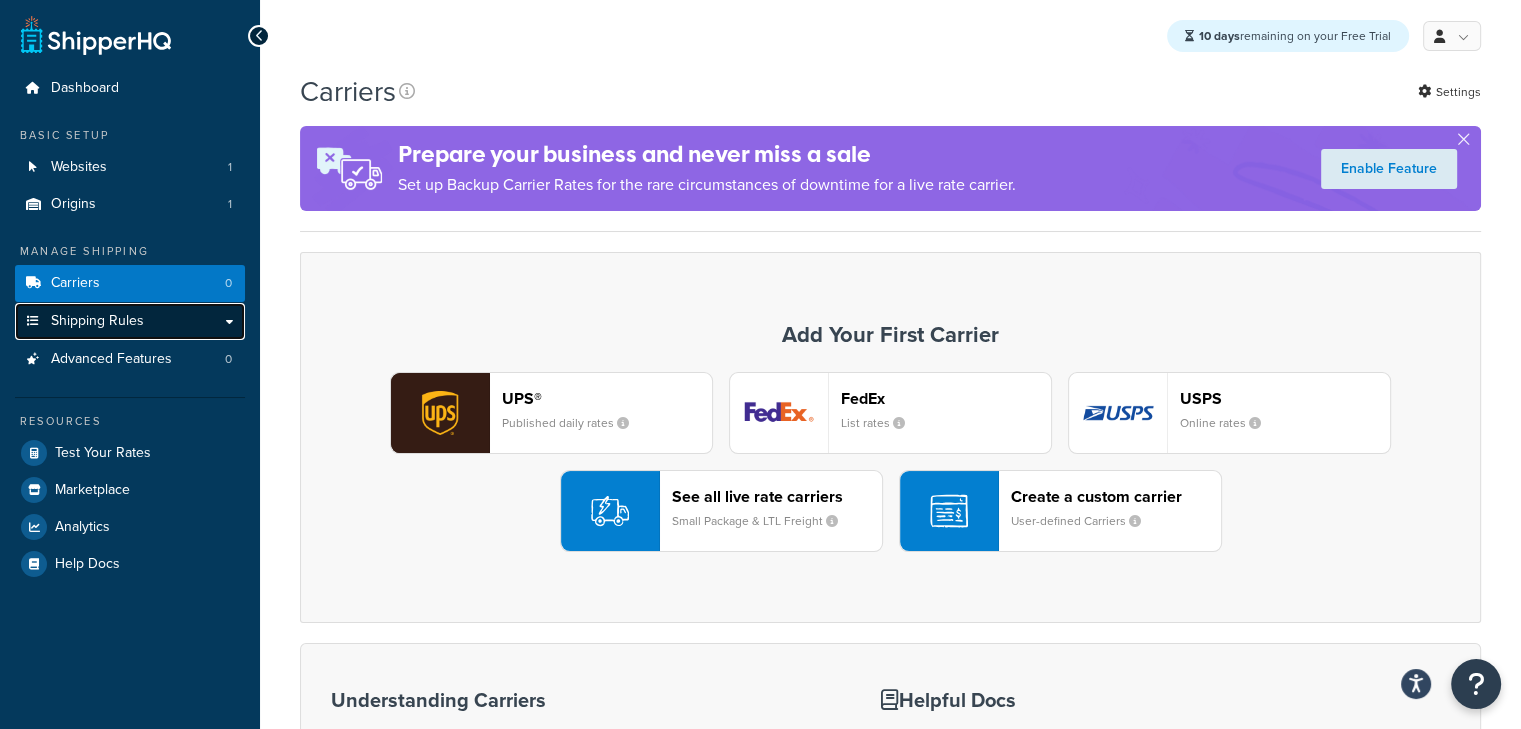 click on "Shipping Rules" at bounding box center (97, 321) 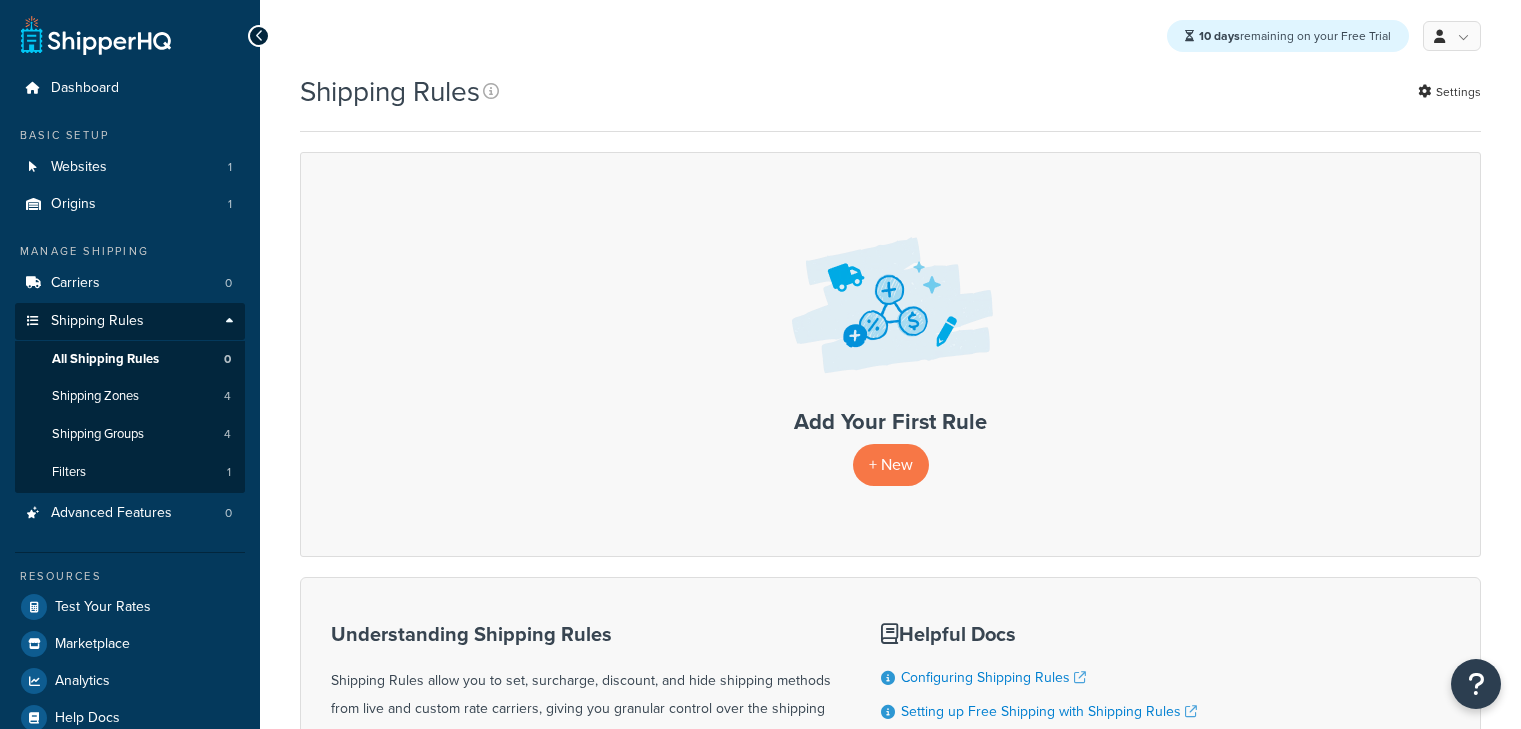 scroll, scrollTop: 0, scrollLeft: 0, axis: both 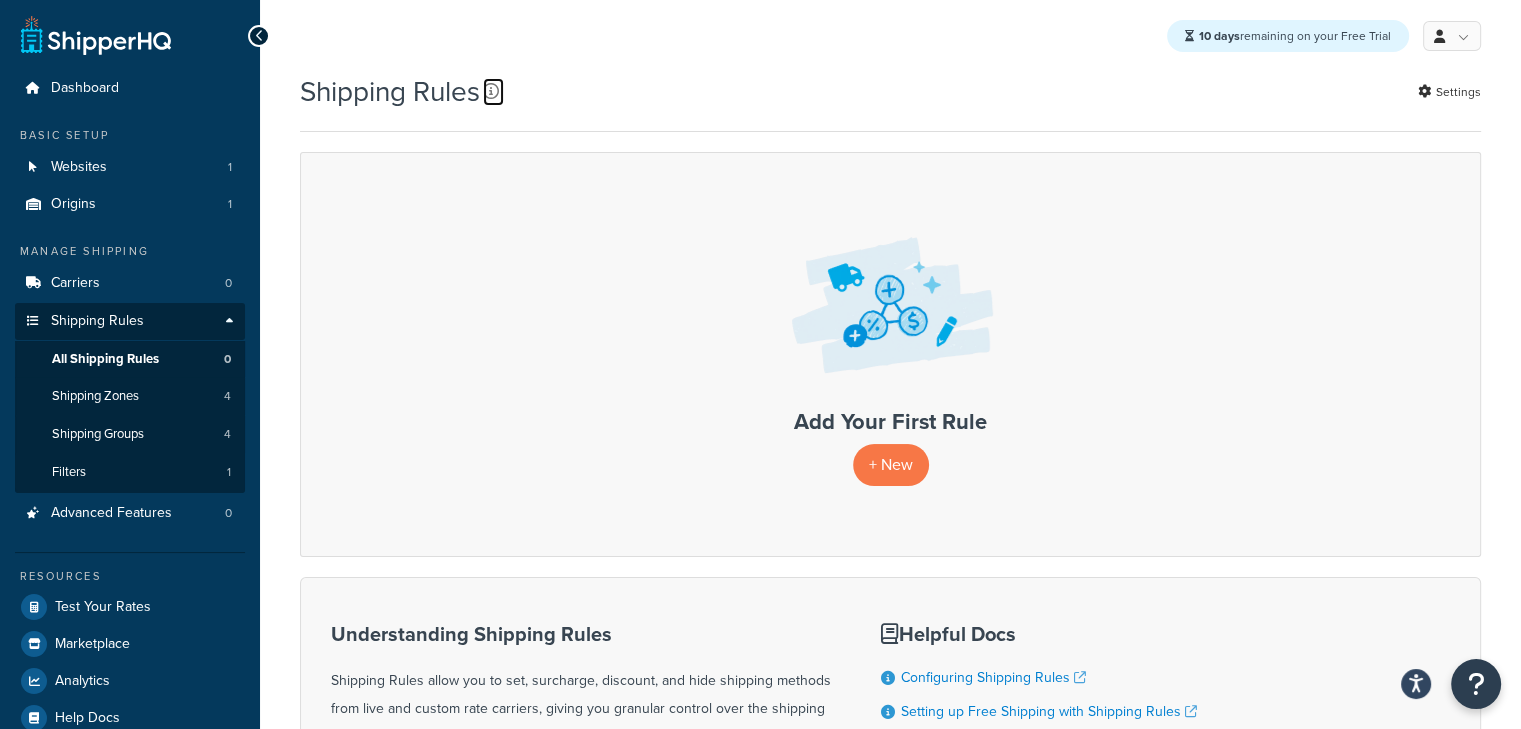click at bounding box center (491, 91) 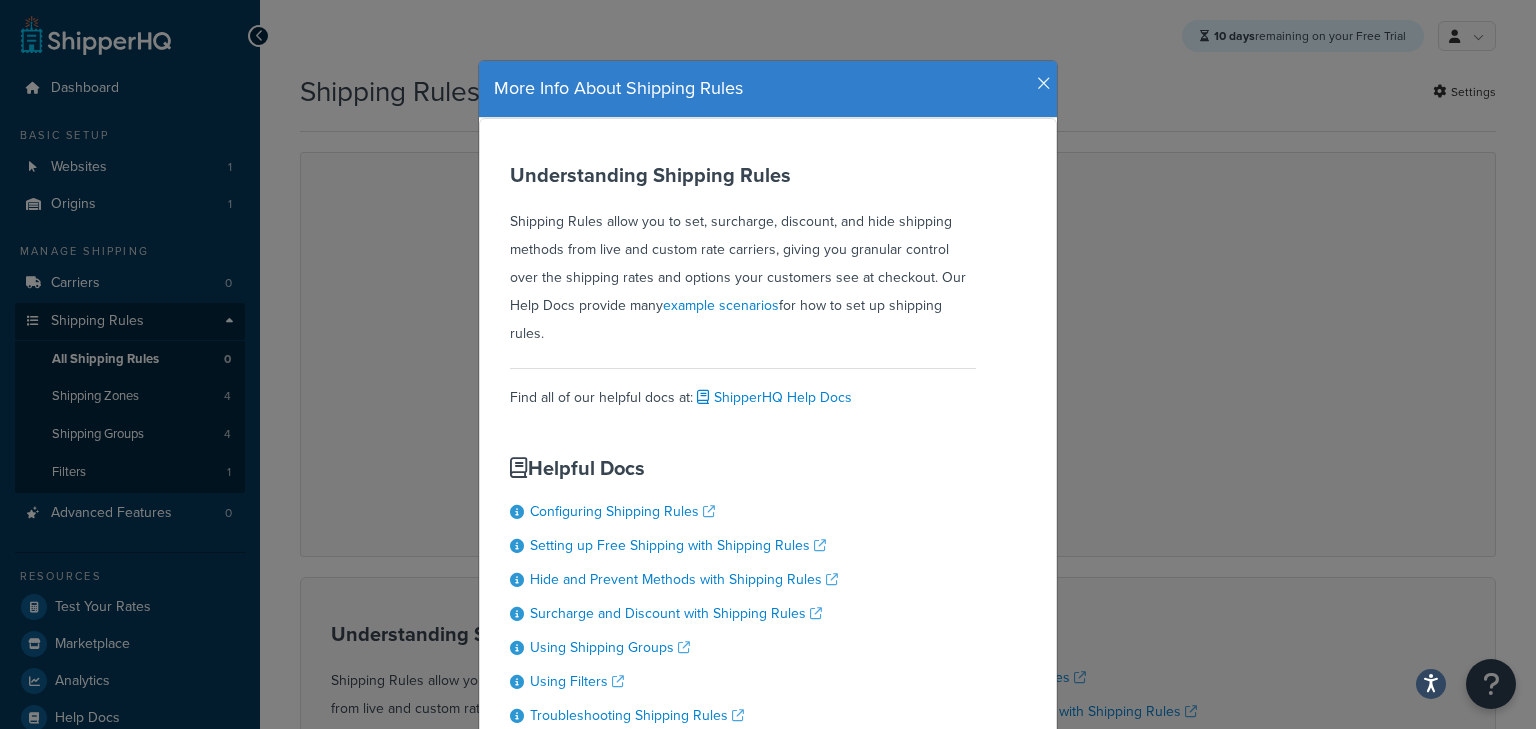 click at bounding box center (1044, 84) 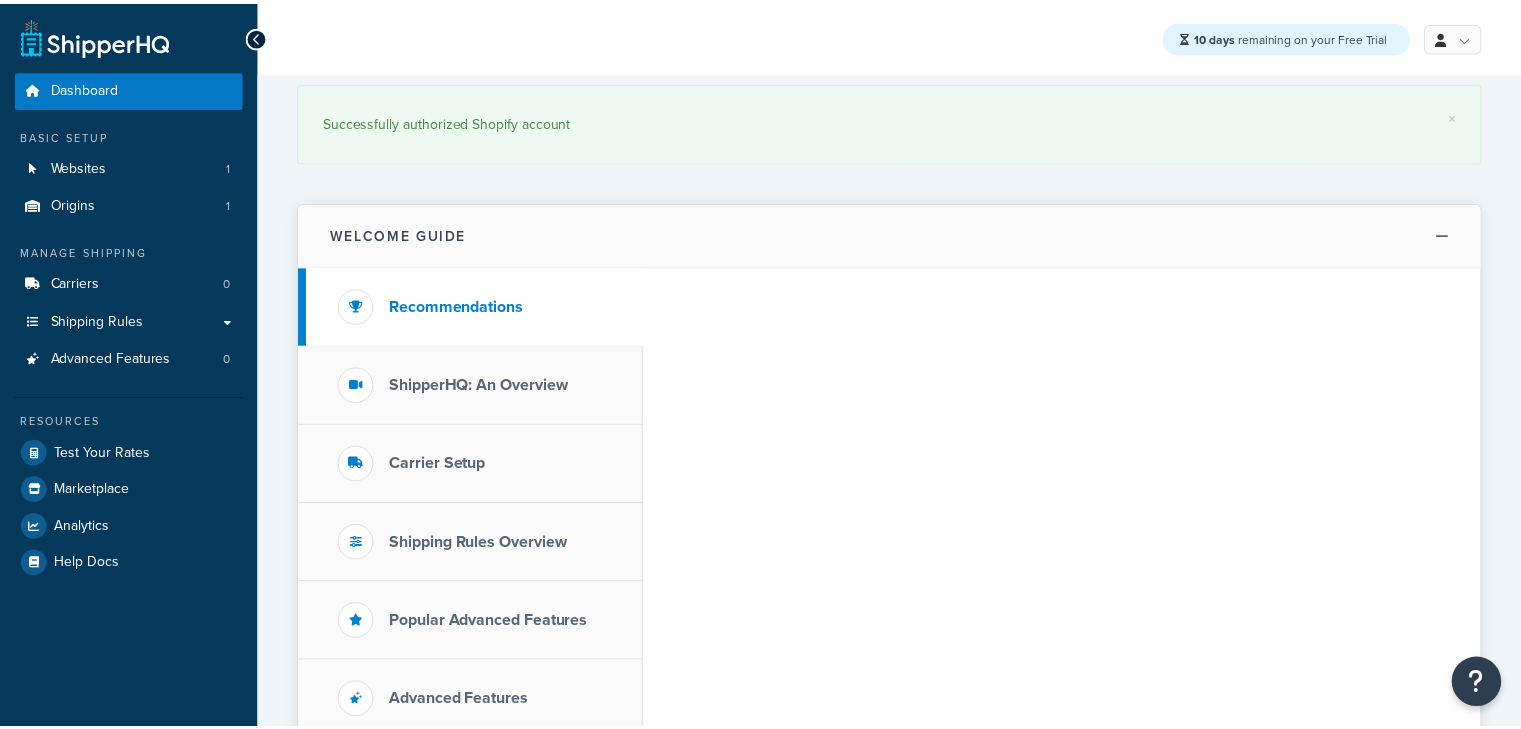 scroll, scrollTop: 0, scrollLeft: 0, axis: both 